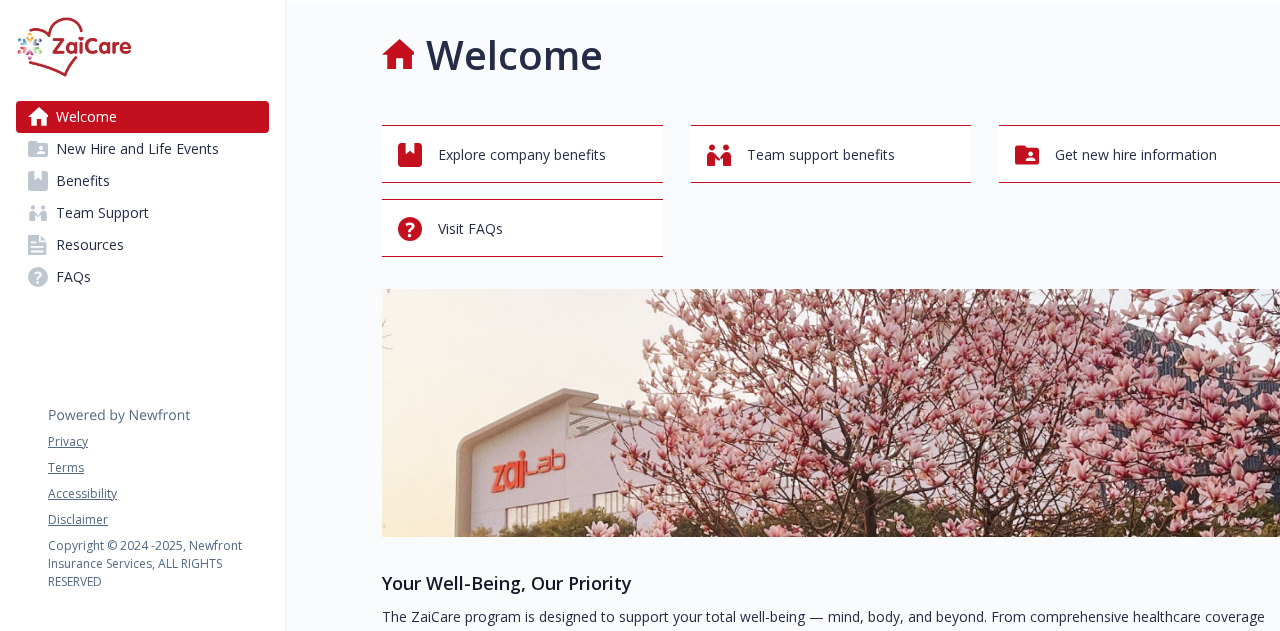 scroll, scrollTop: 0, scrollLeft: 0, axis: both 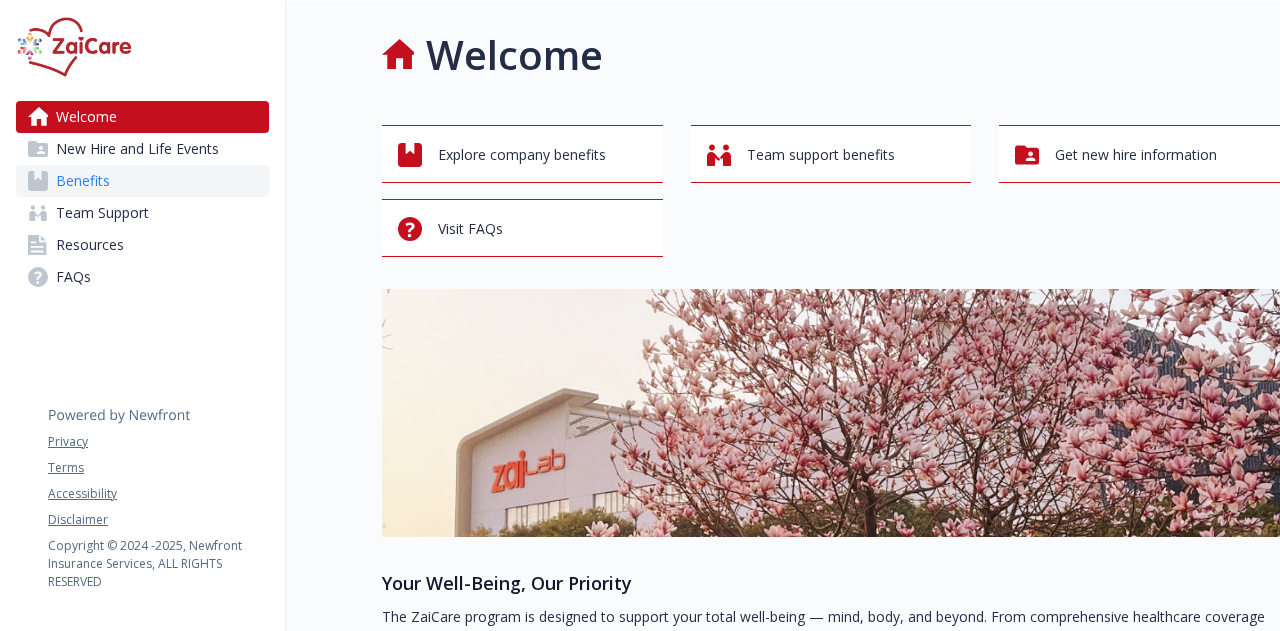 click on "Benefits" at bounding box center [83, 181] 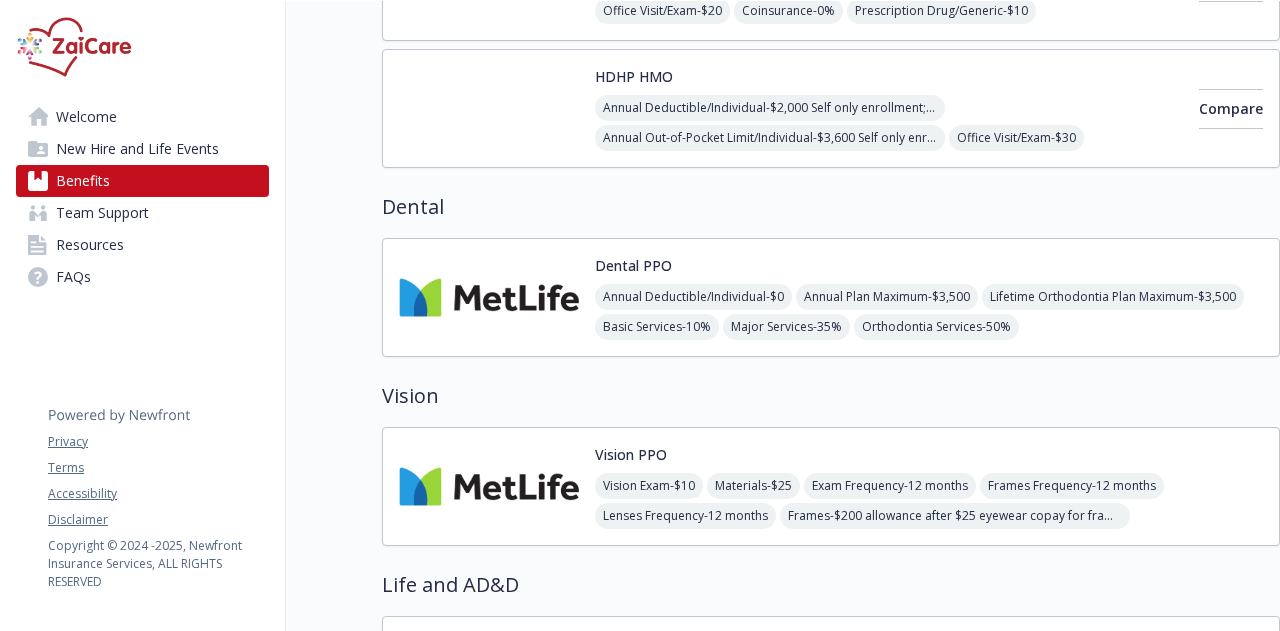 scroll, scrollTop: 788, scrollLeft: 0, axis: vertical 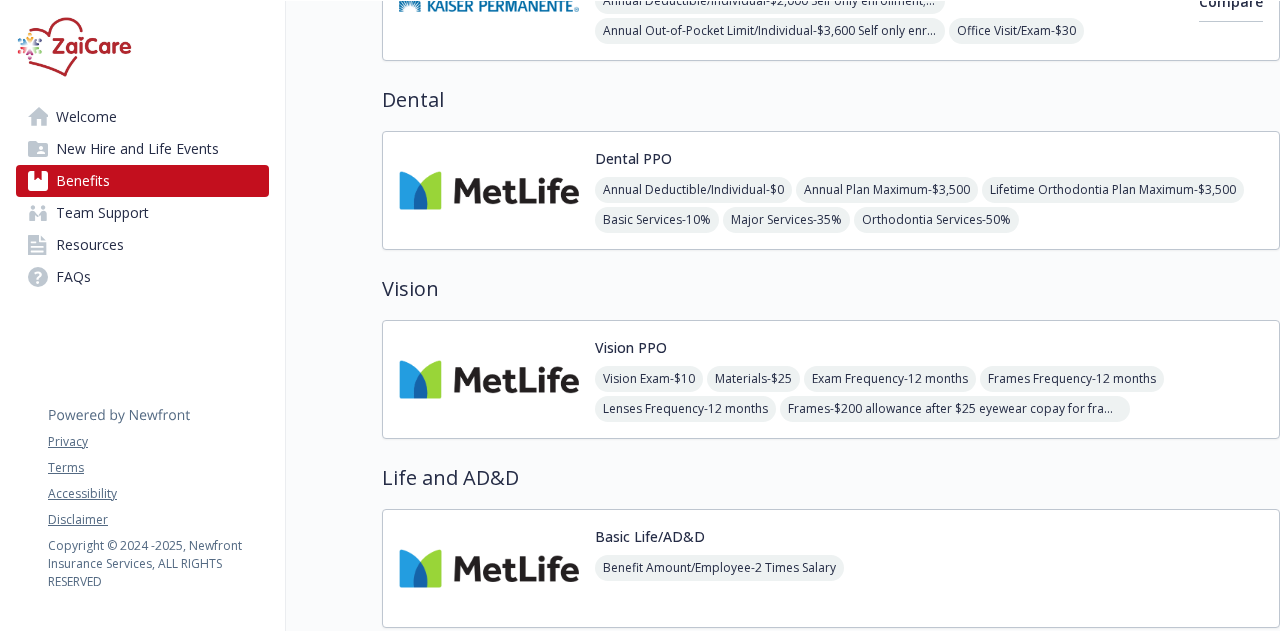 click on "Dental PPO" at bounding box center [633, 158] 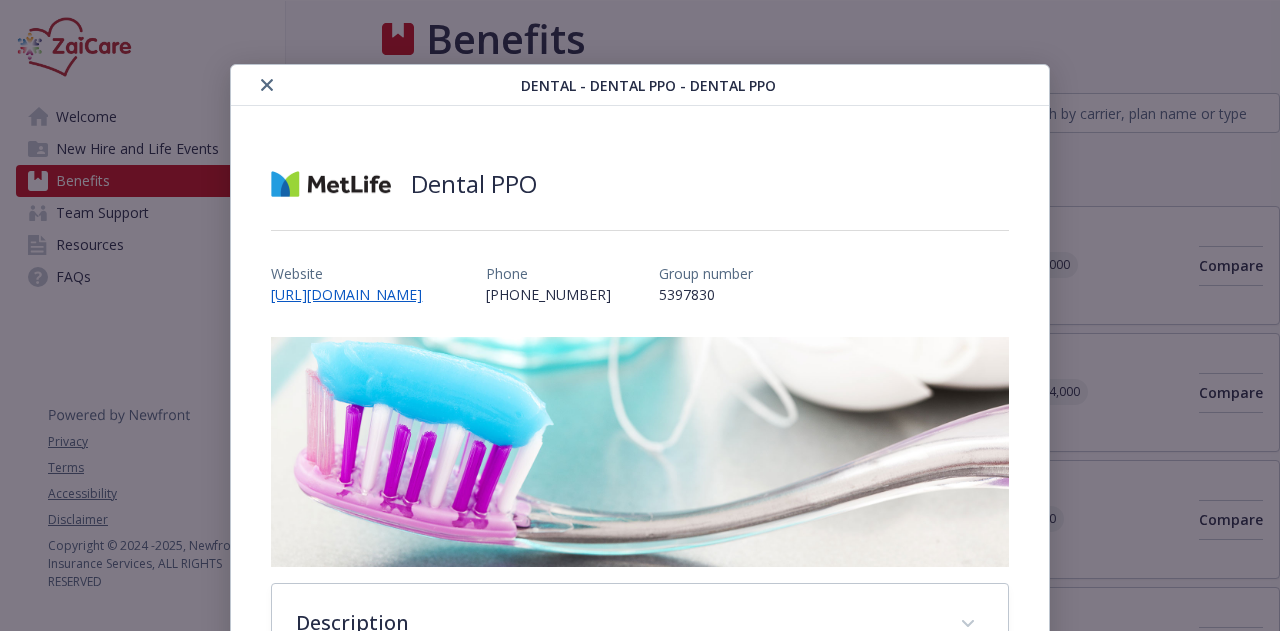 scroll, scrollTop: 788, scrollLeft: 0, axis: vertical 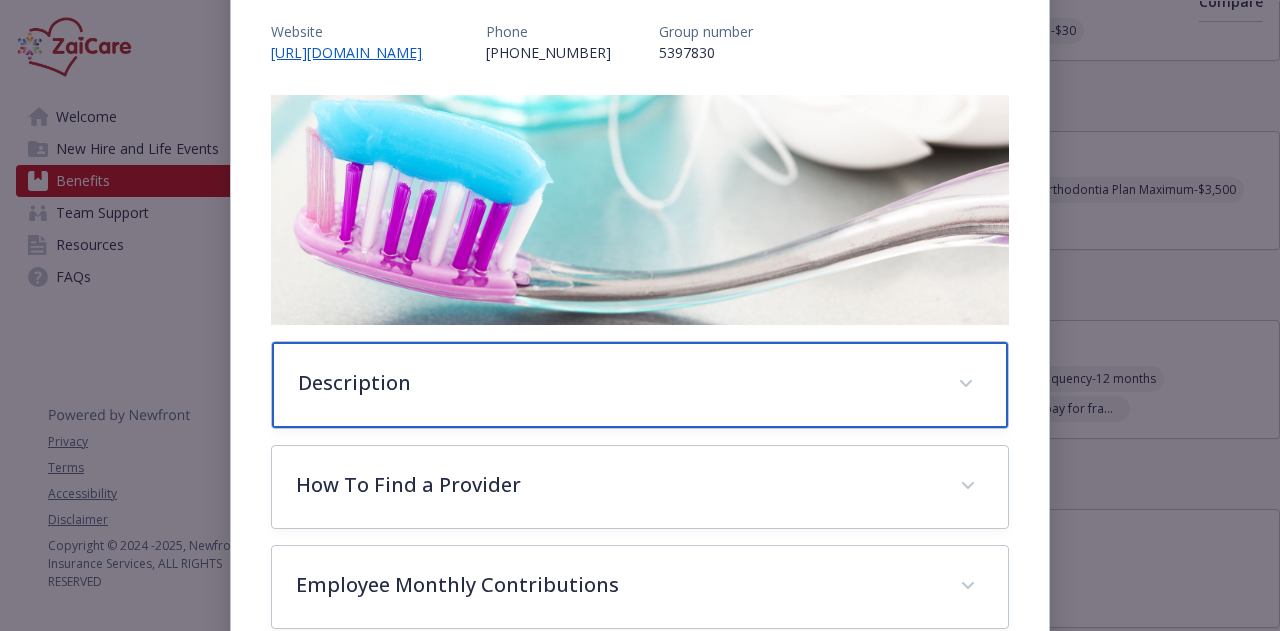 click on "Description" at bounding box center (639, 385) 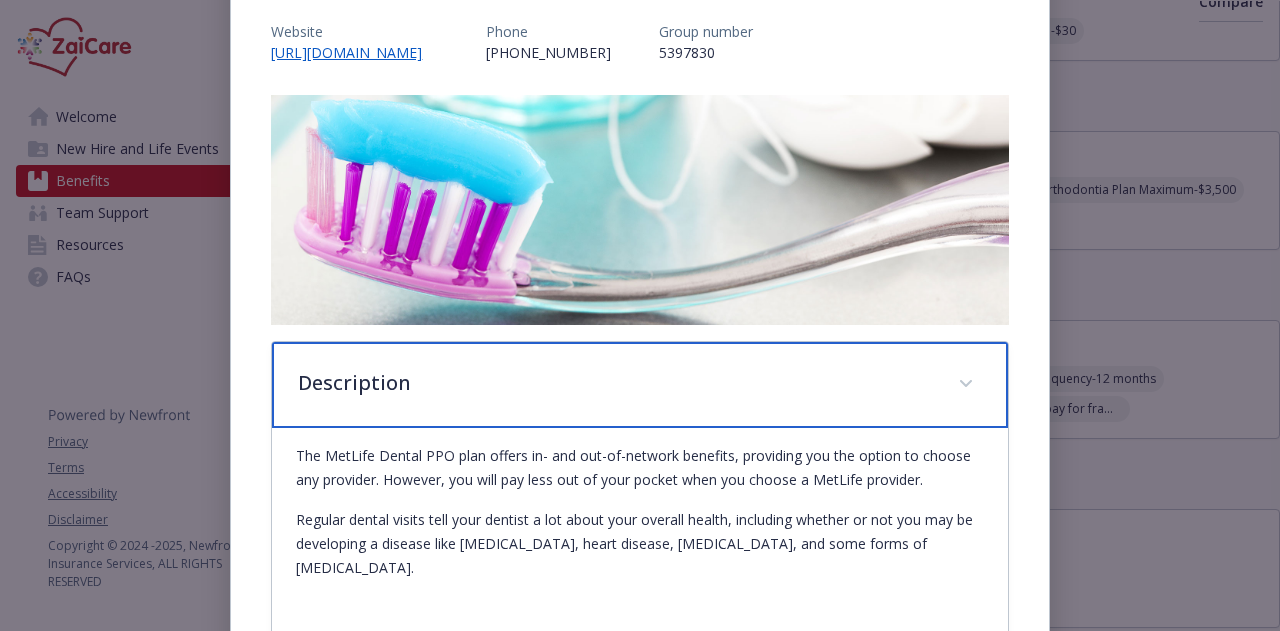 scroll, scrollTop: 130, scrollLeft: 0, axis: vertical 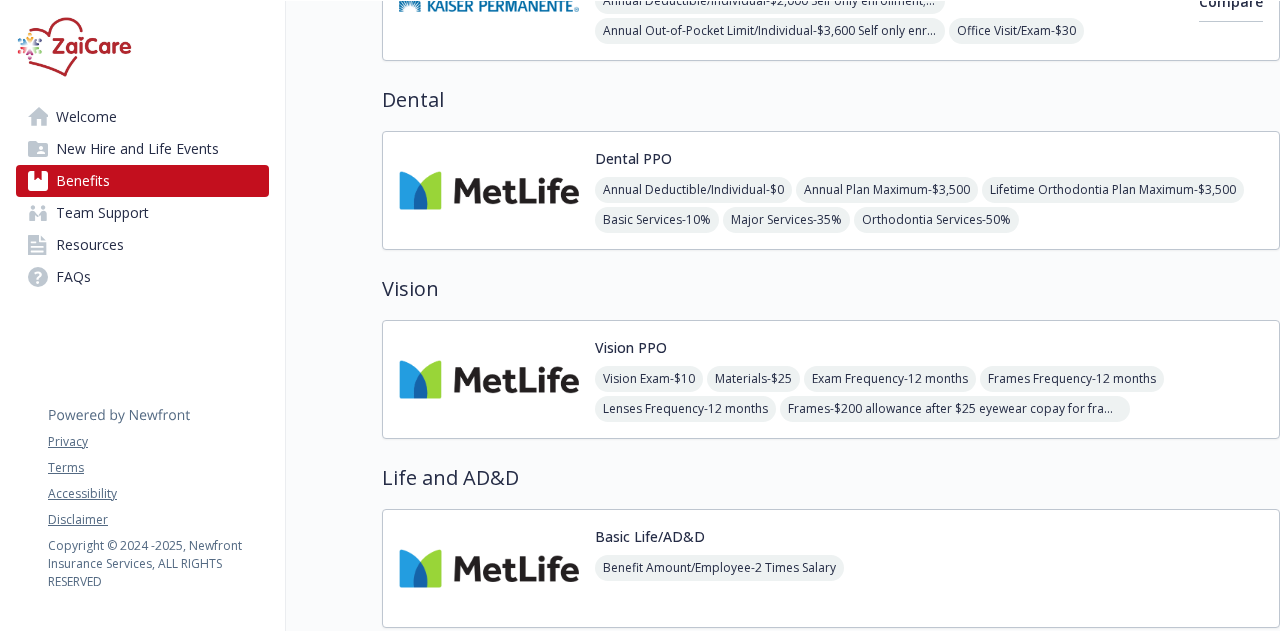 click at bounding box center [489, 379] 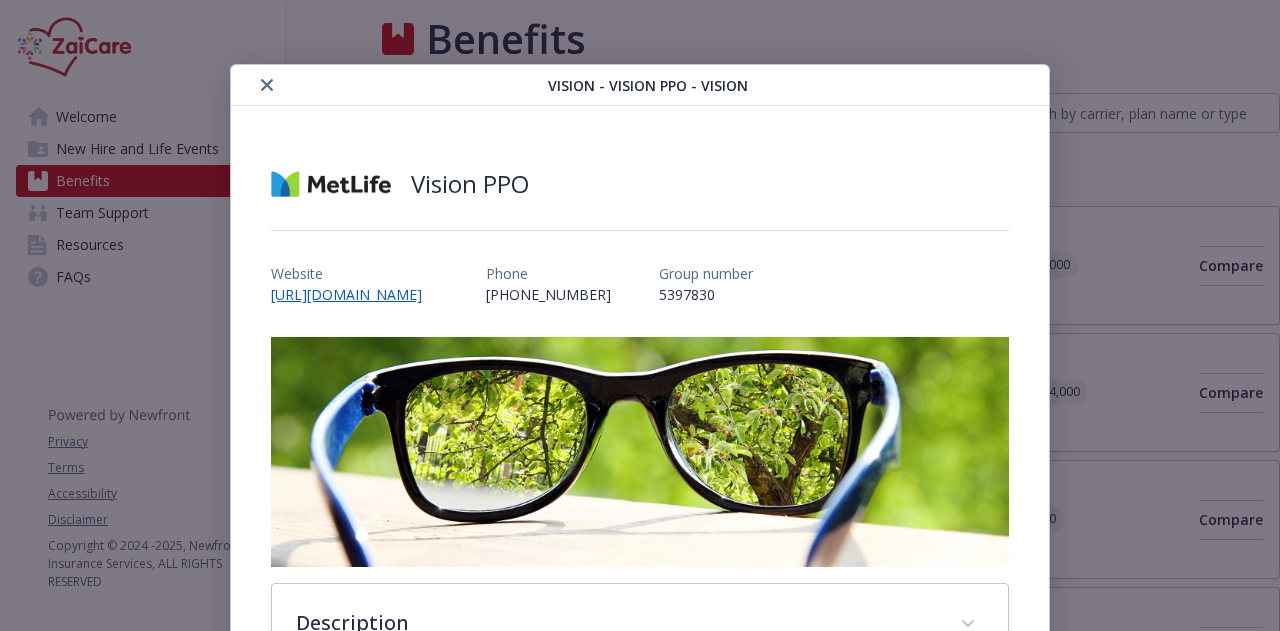 scroll, scrollTop: 788, scrollLeft: 0, axis: vertical 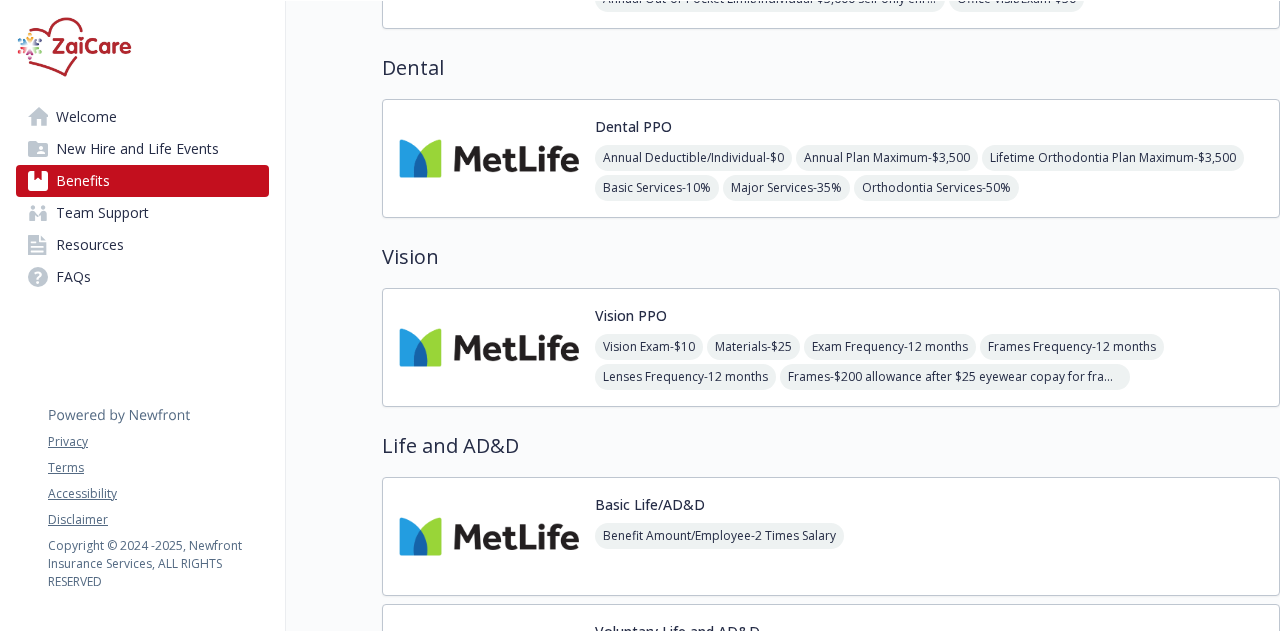 click at bounding box center [489, 158] 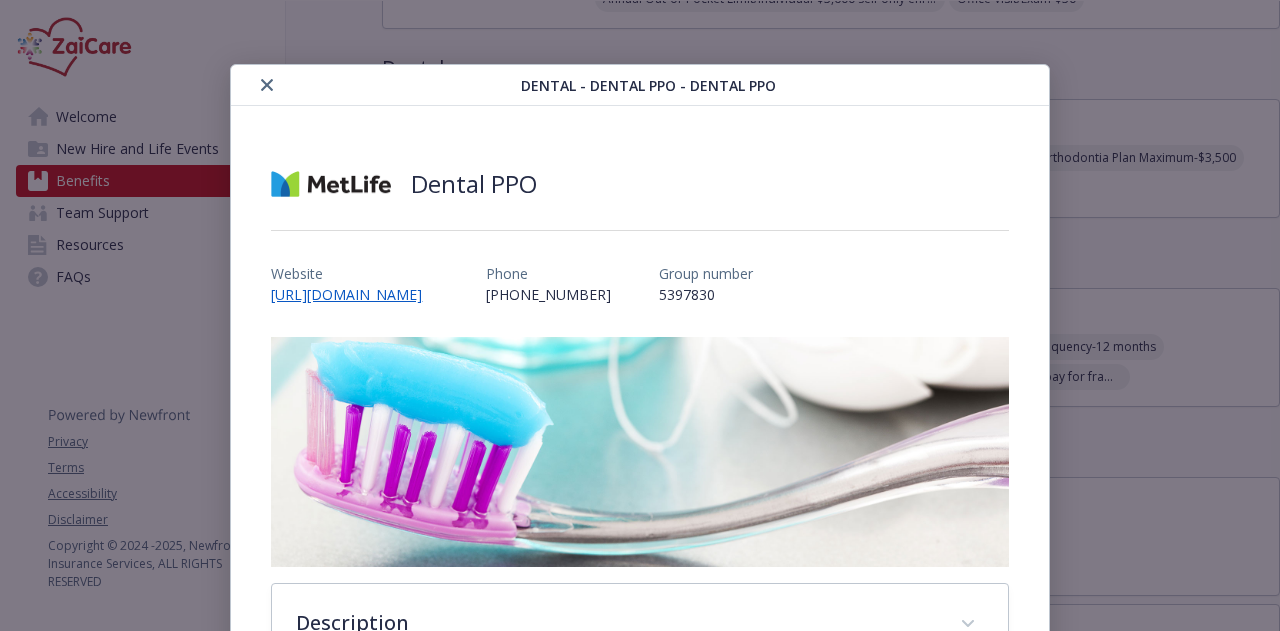 scroll, scrollTop: 60, scrollLeft: 0, axis: vertical 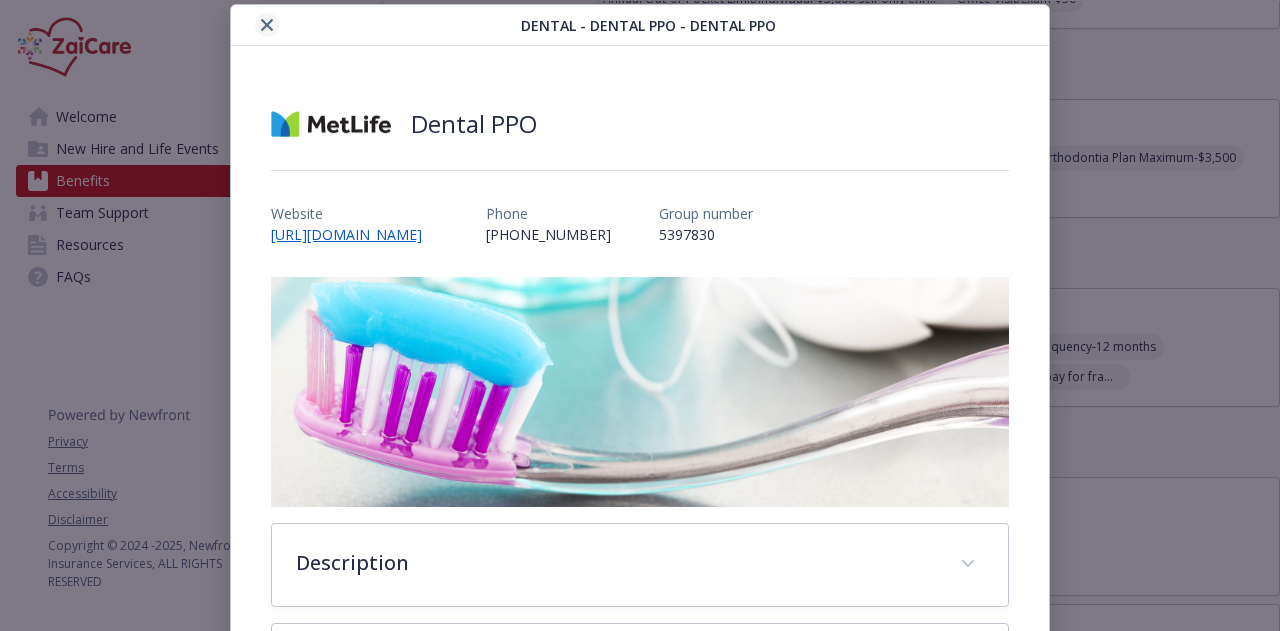 click 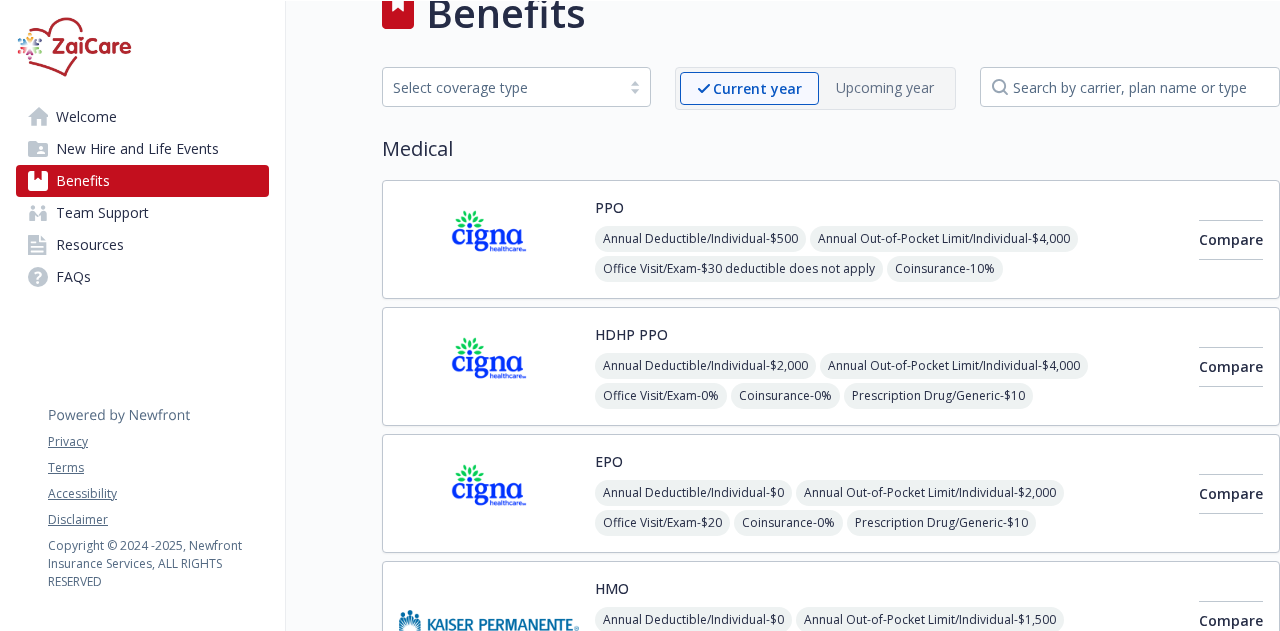 scroll, scrollTop: 0, scrollLeft: 0, axis: both 